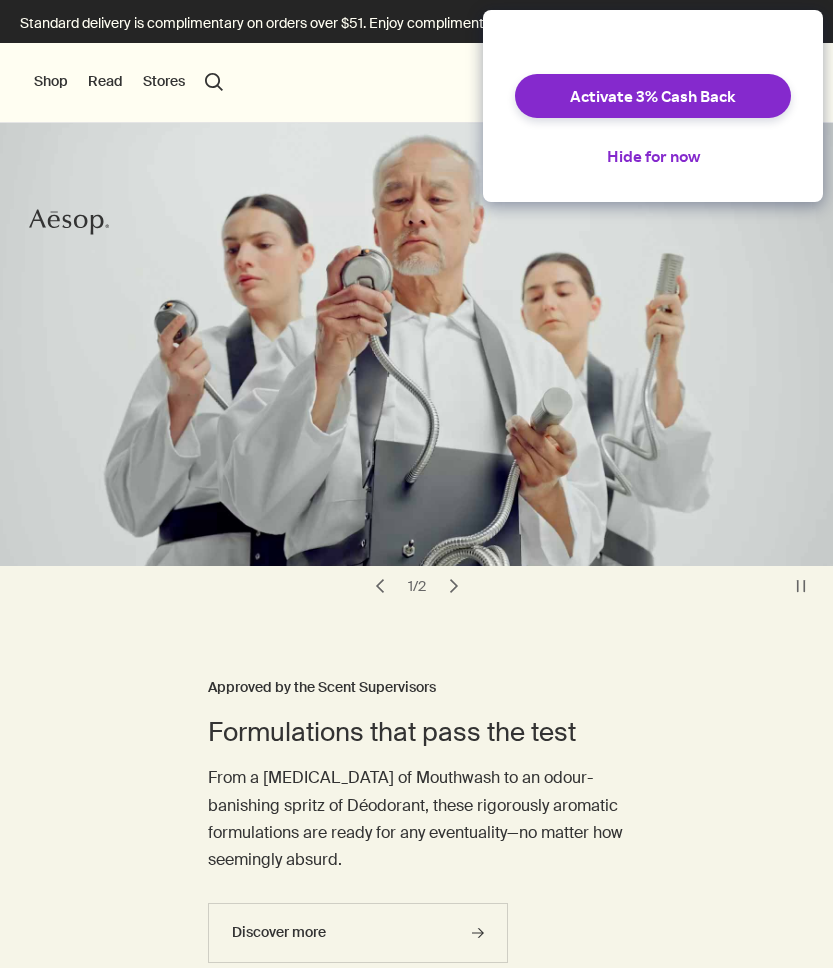scroll, scrollTop: 0, scrollLeft: 0, axis: both 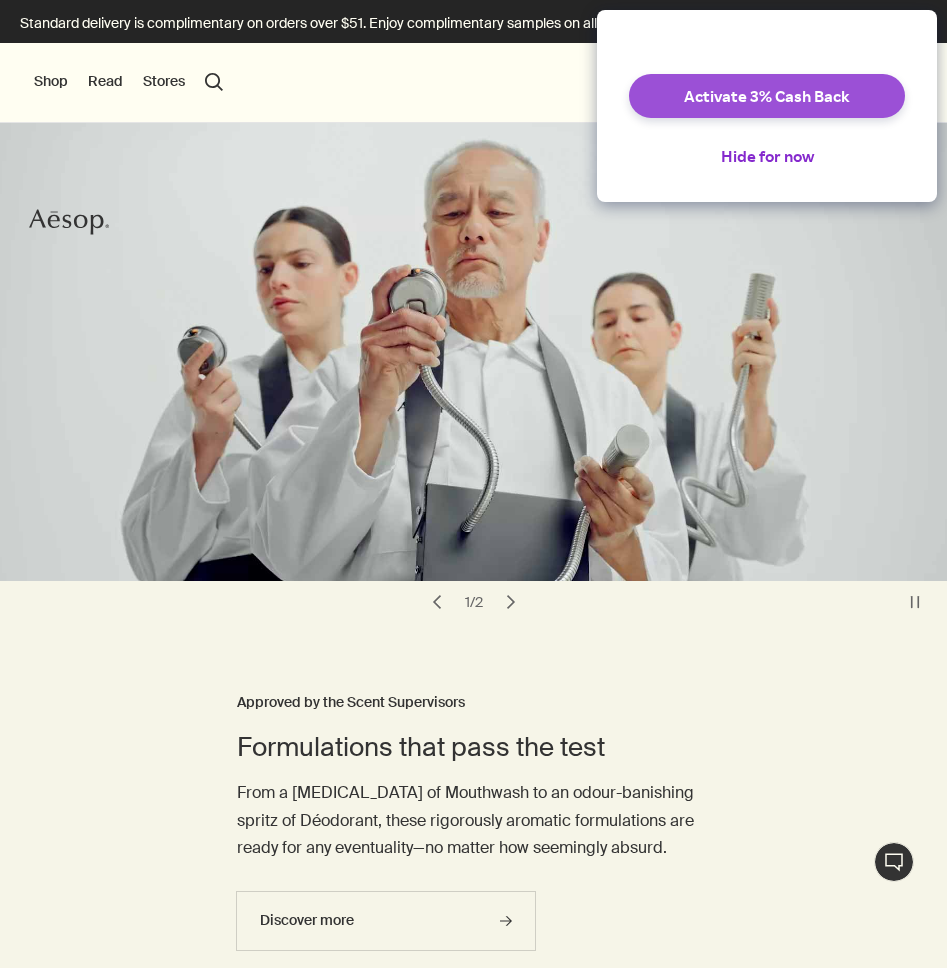 click on "Activate 3% Cash Back" at bounding box center [767, 96] 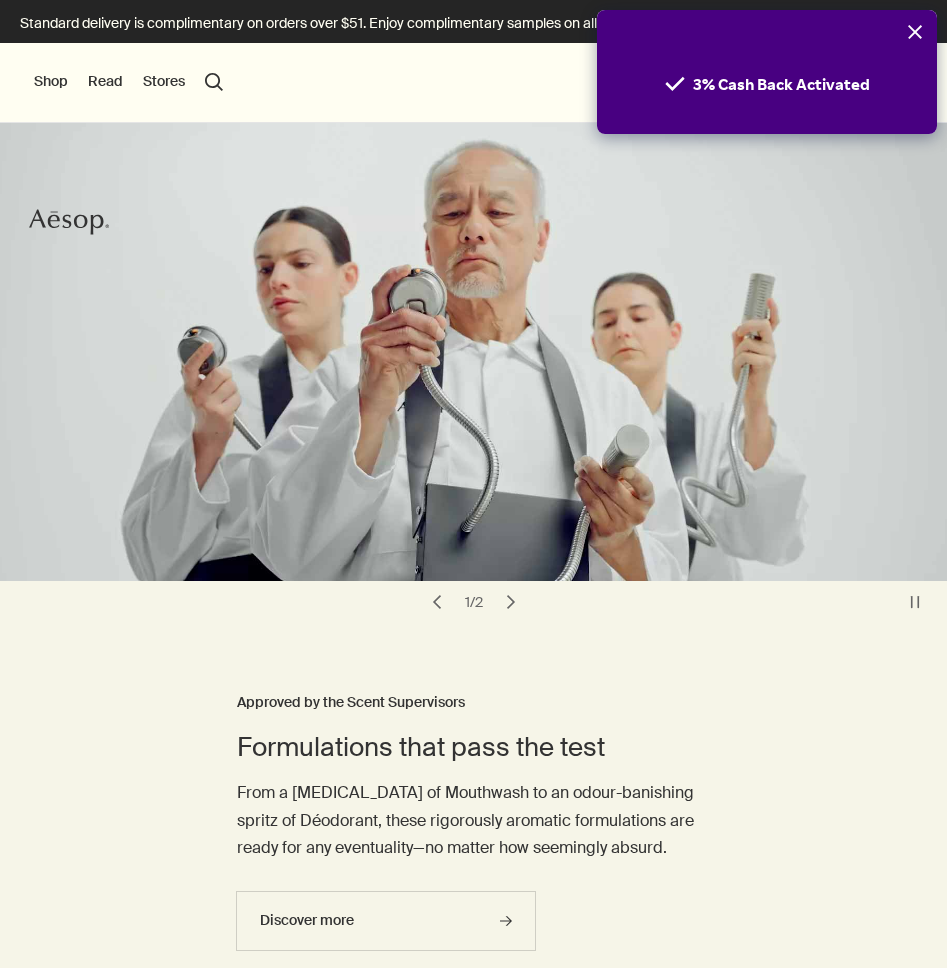 scroll, scrollTop: 0, scrollLeft: 0, axis: both 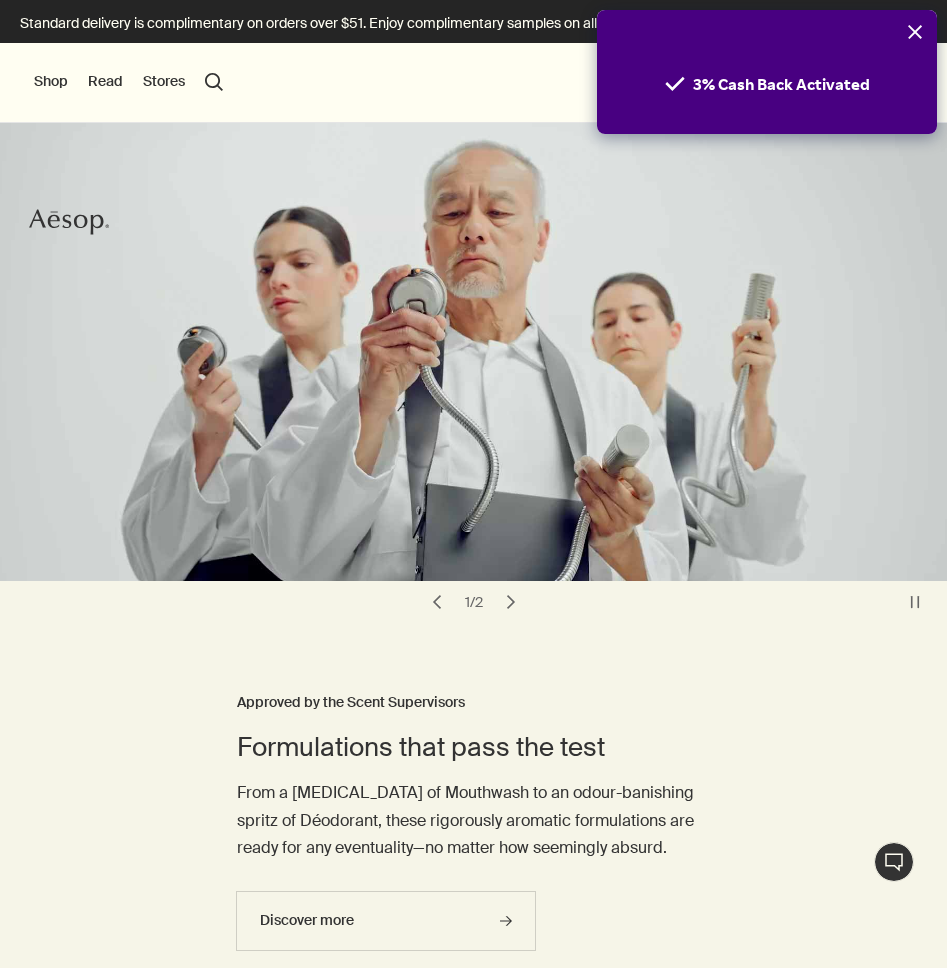 click 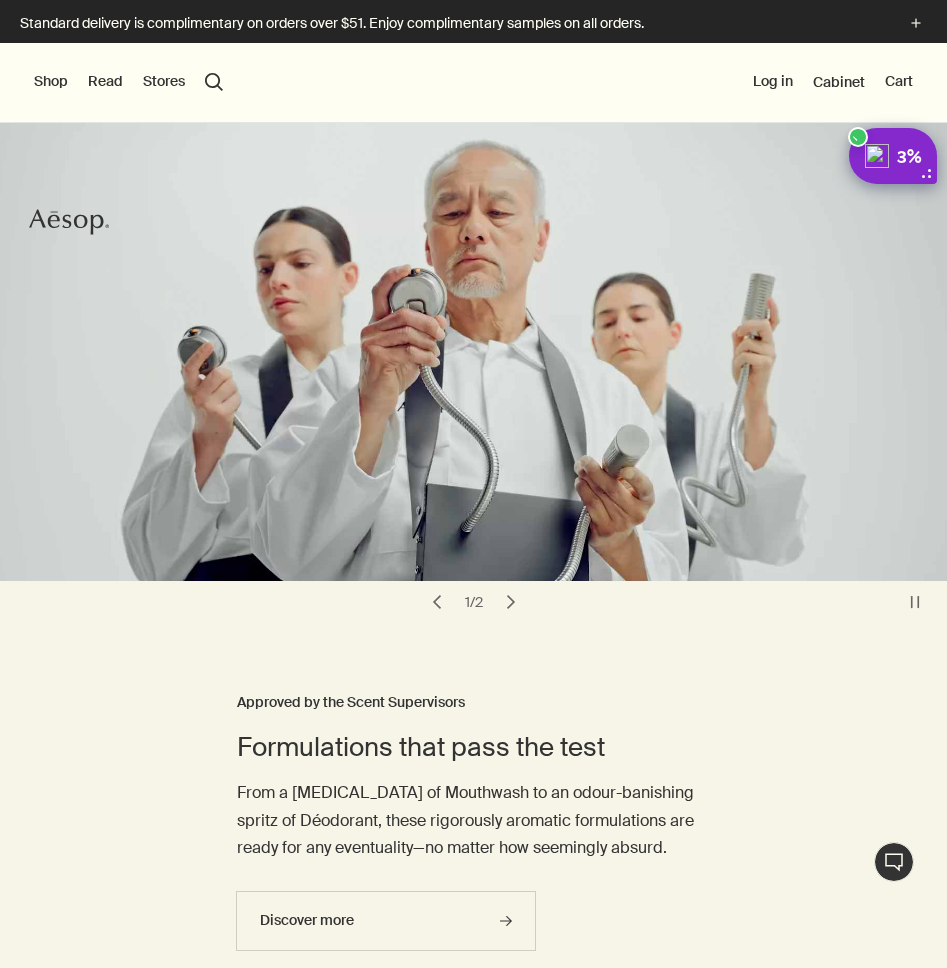 click on "Shop New & Notable Skin Care Hand & Body Home Hair Fragrance Kits & Travel Gifts Live assistance Read About Our story Careers Foundation Contact us   rightUpArrow Philosophy Design Products Stores search Search Log in Cabinet Cart" at bounding box center (473, 83) 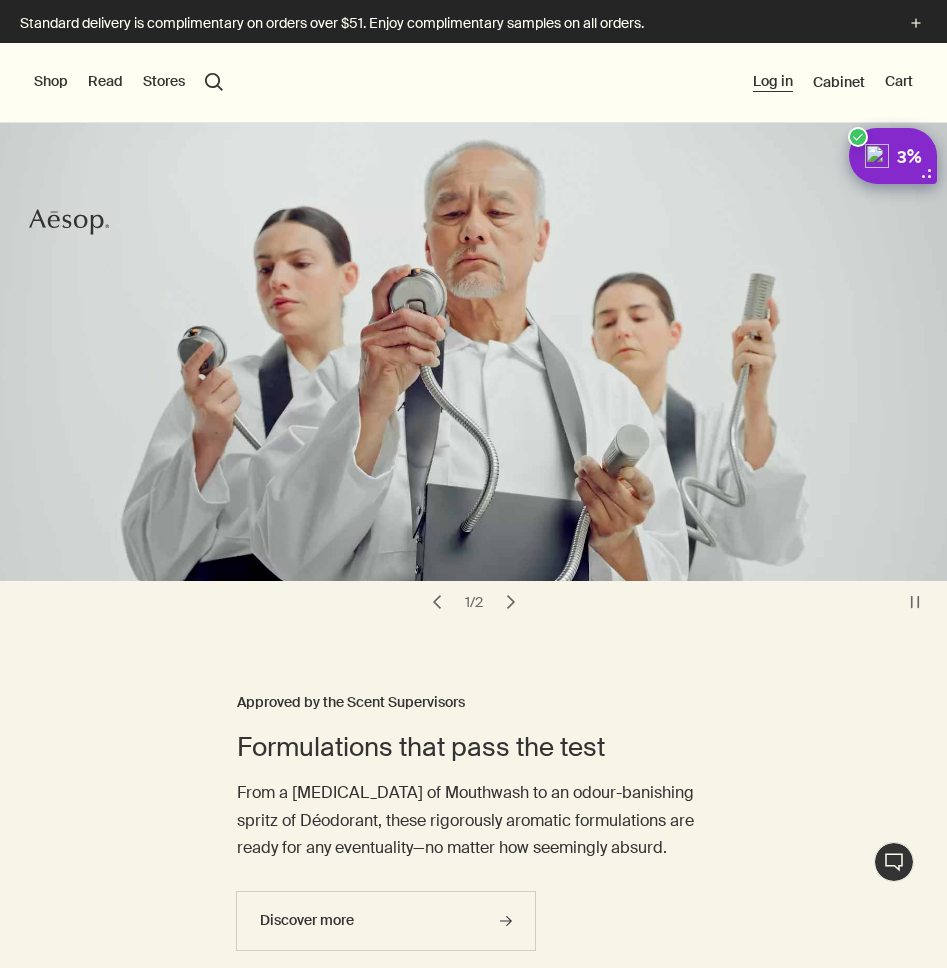 click on "Log in" at bounding box center [773, 82] 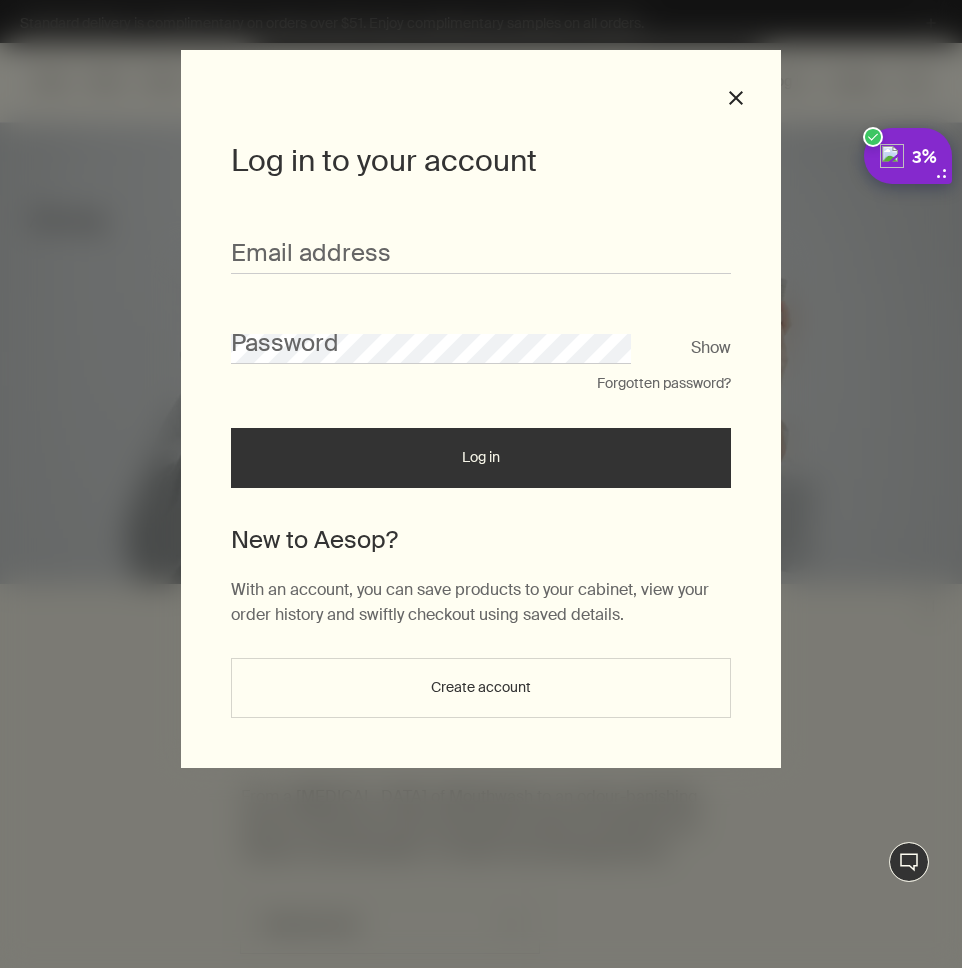 click on "Email address" at bounding box center (481, 243) 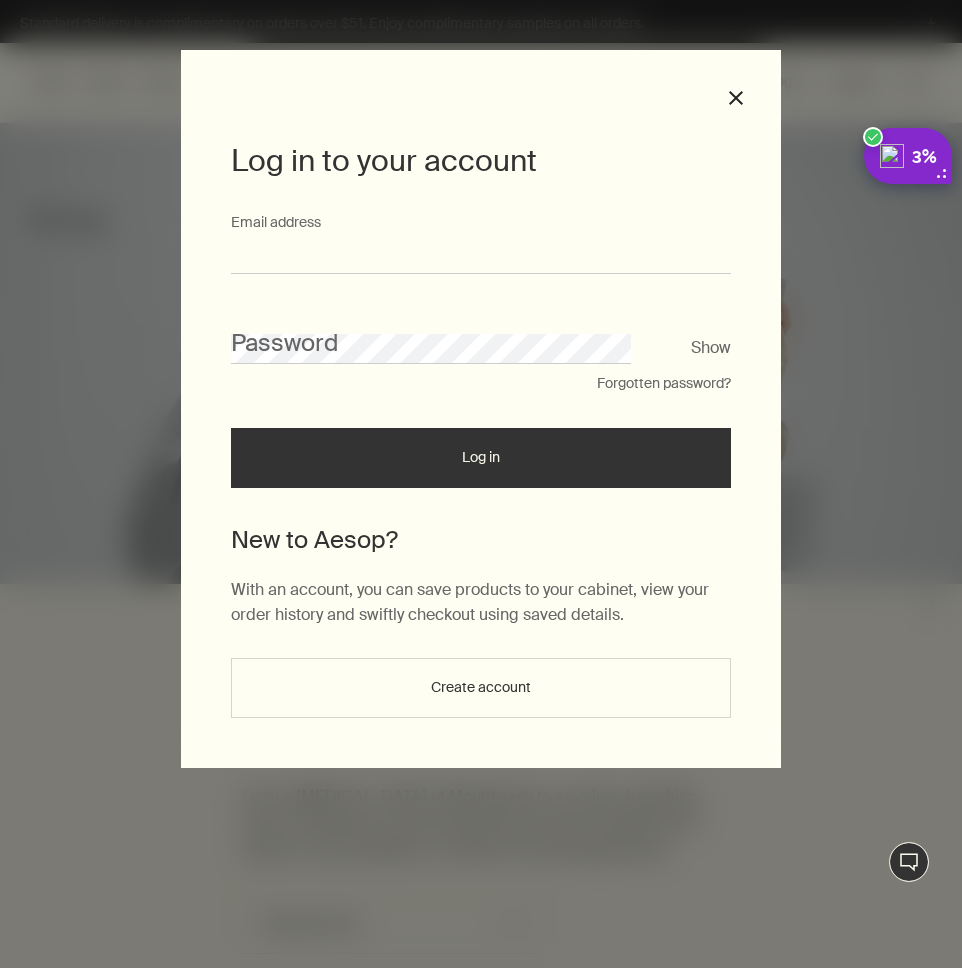 click on "Email address" at bounding box center (481, 255) 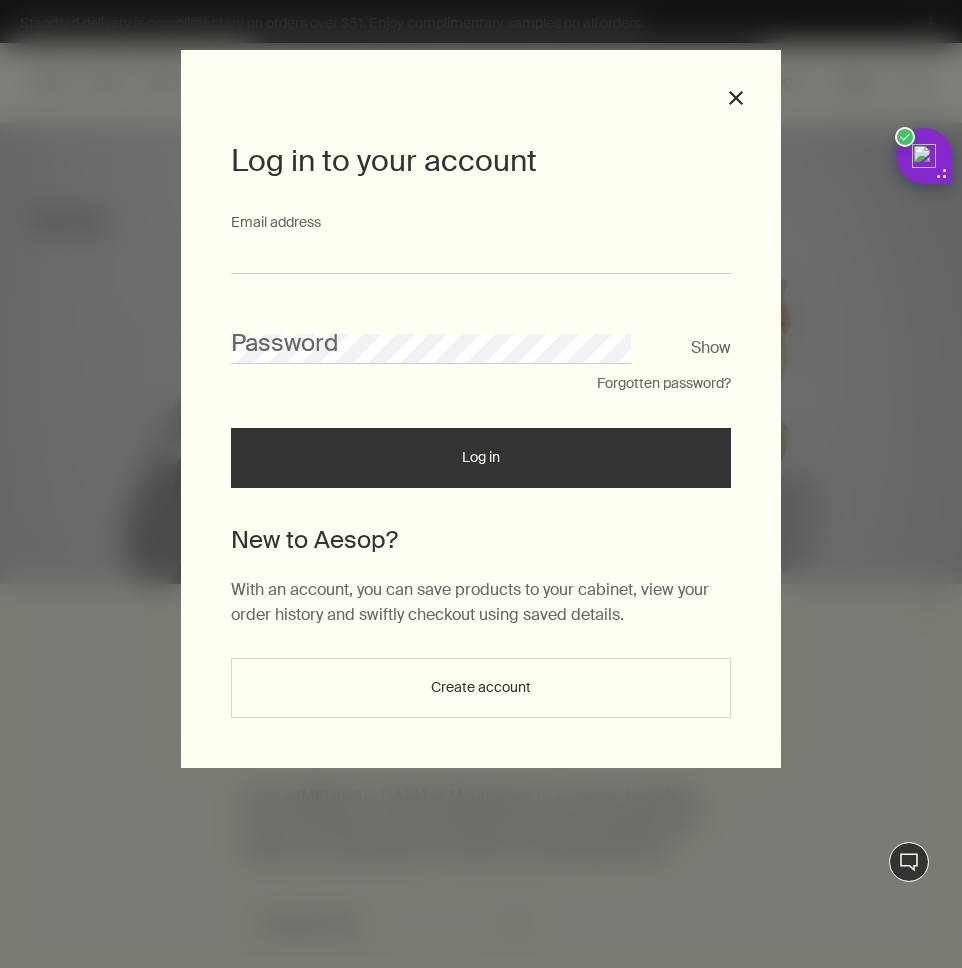 type on "**********" 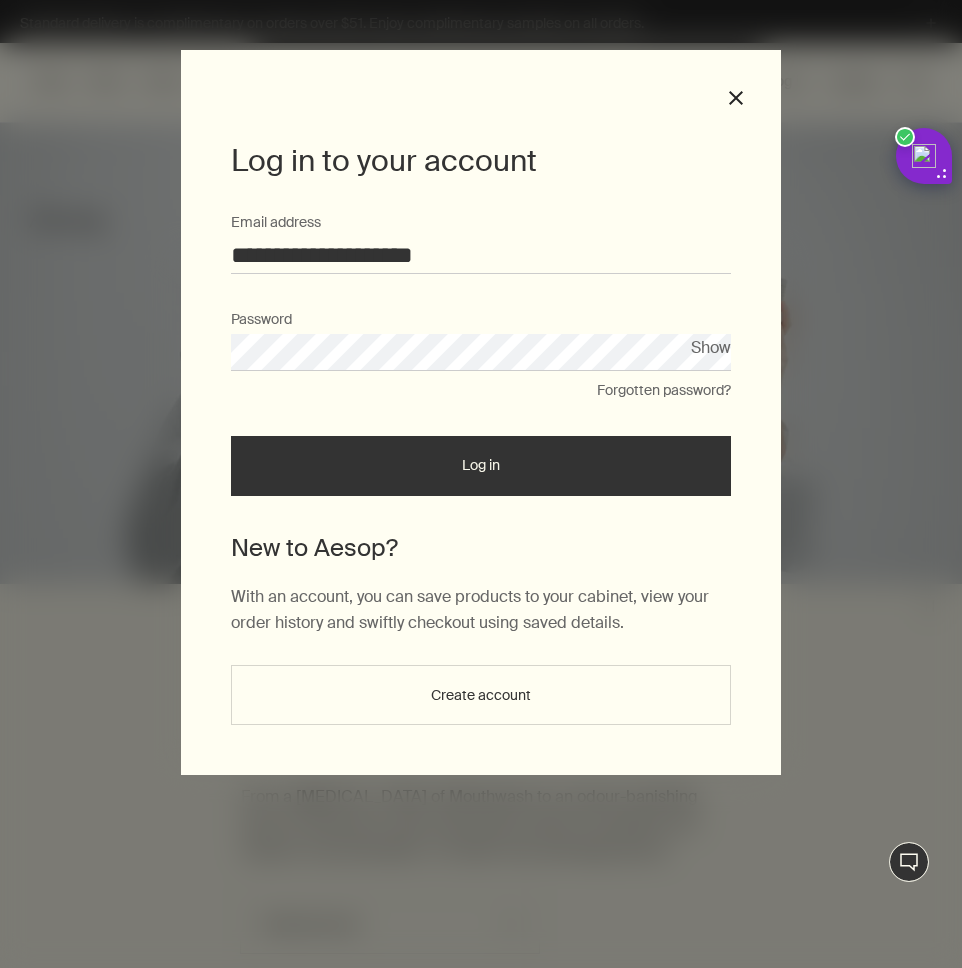 click on "Log in" at bounding box center (481, 466) 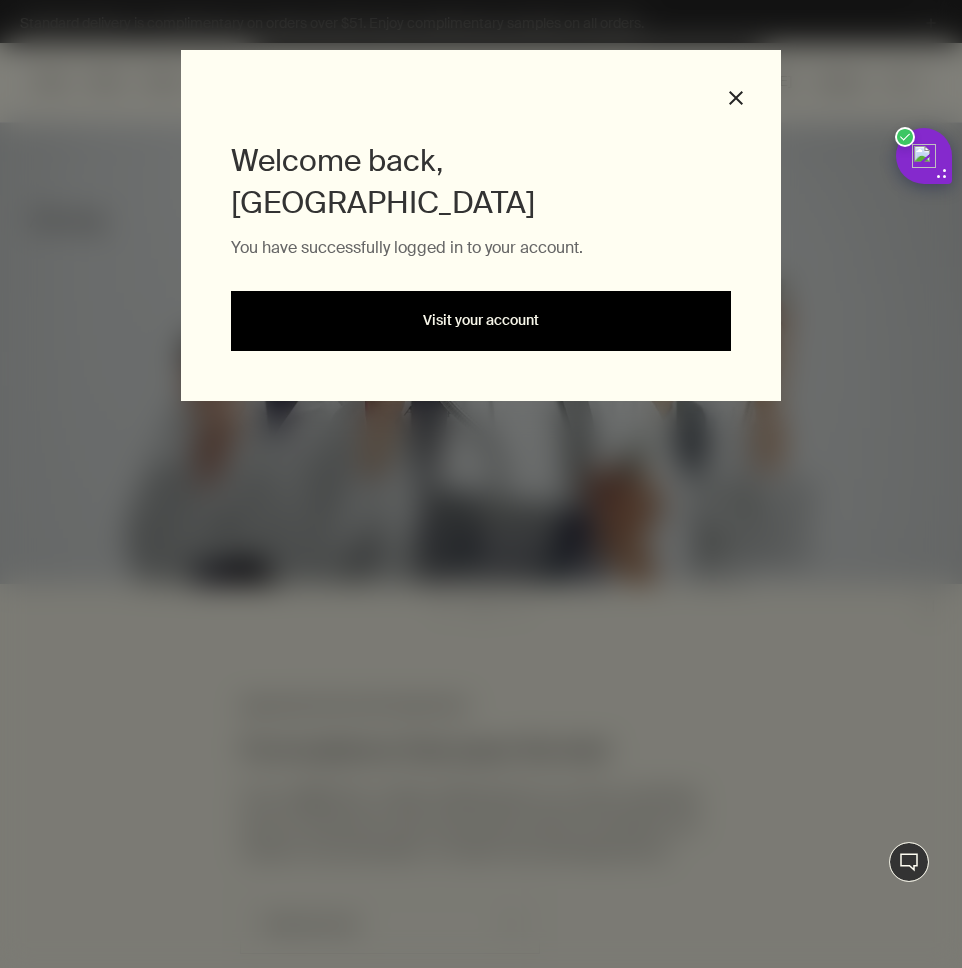 click on "Visit your account" at bounding box center (481, 321) 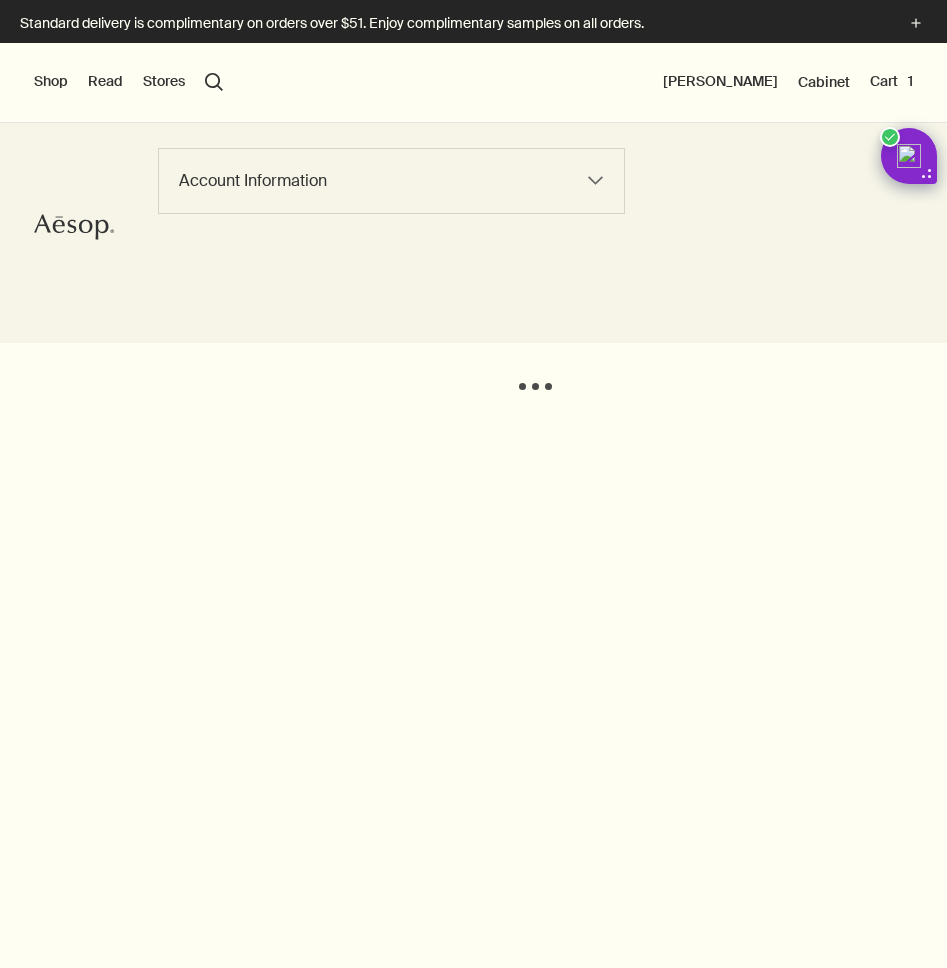 scroll, scrollTop: 0, scrollLeft: 0, axis: both 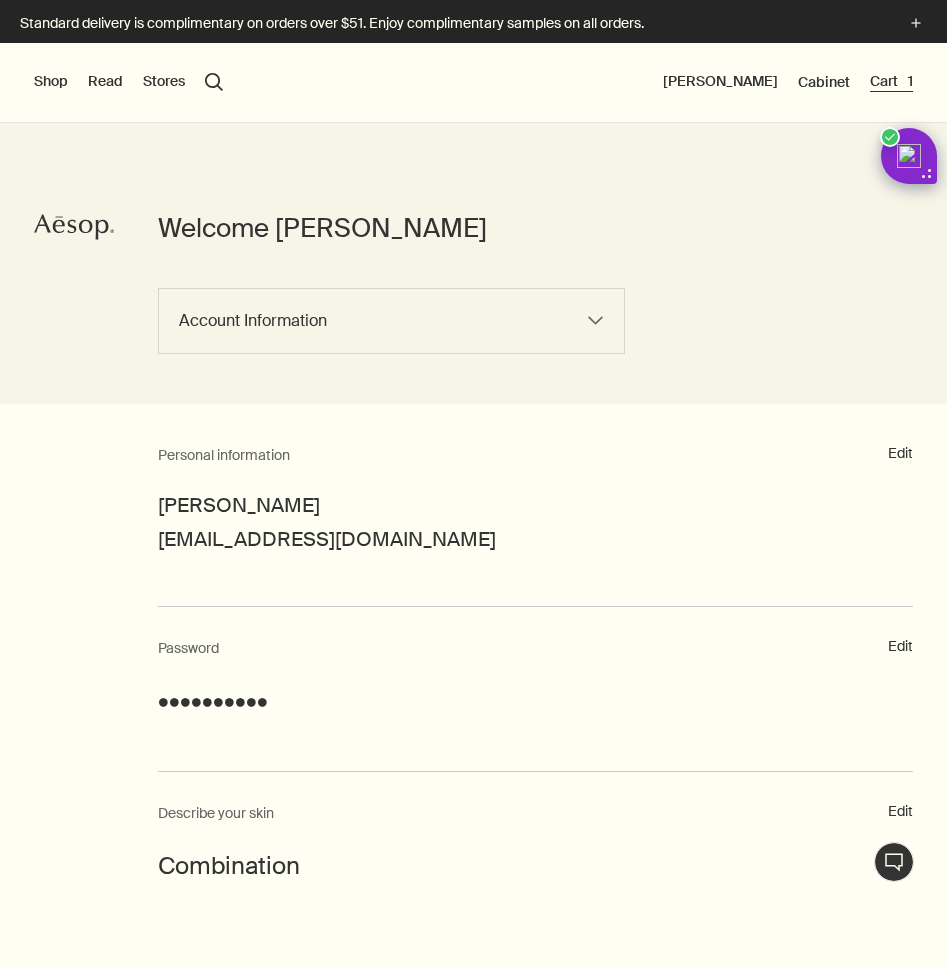 click on "Cart 1" at bounding box center [891, 82] 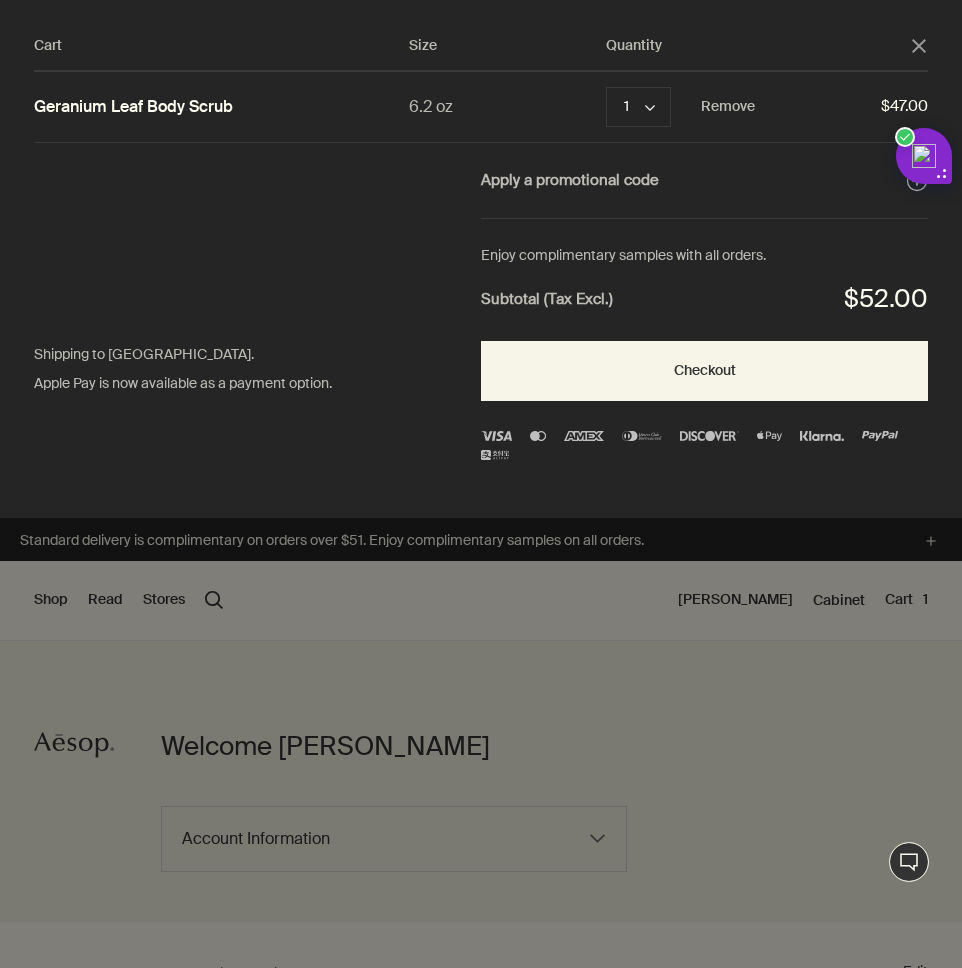 click on "Cart Size Quantity close Geranium Leaf Body Scrub  6.2 oz 1 chevron Remove $47.00 Apply a promotional code plusAndCloseWithCircle Shipping to the United States. Apple Pay is now available as a payment option. Enjoy complimentary samples with all orders. Subtotal (Tax Excl.) $52.00 Checkout" at bounding box center (498, 259) 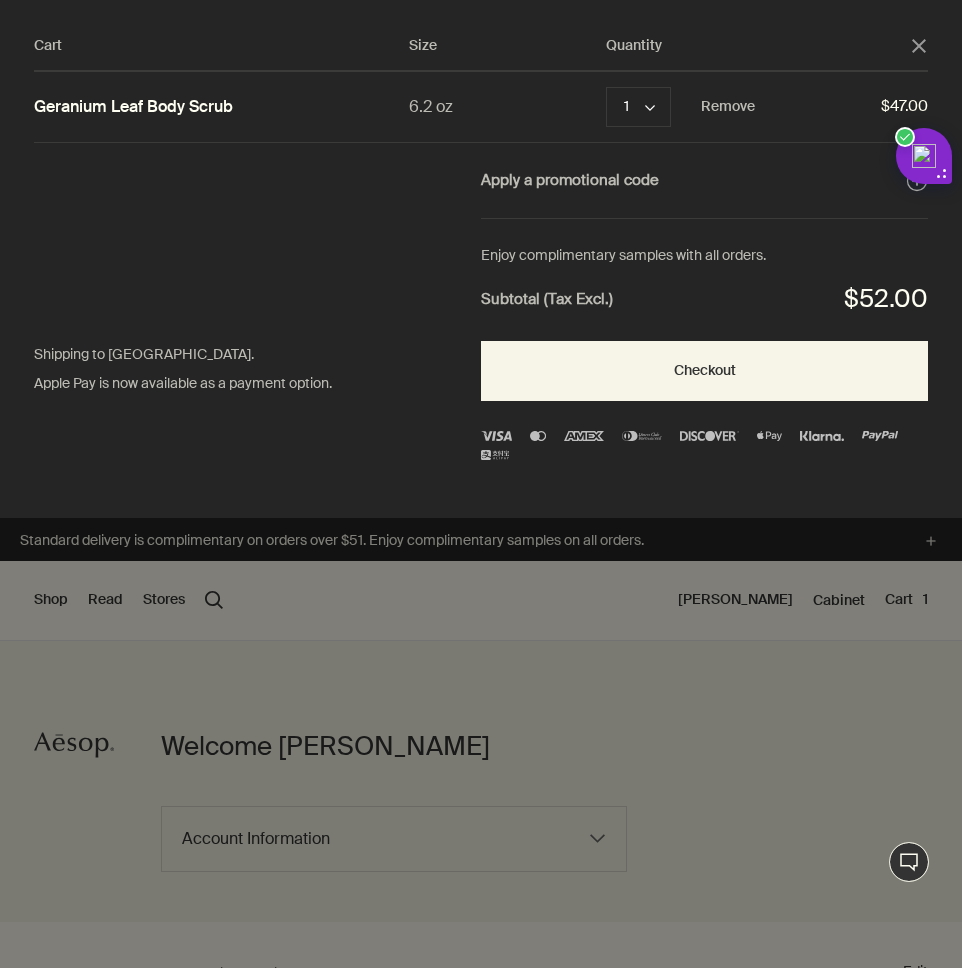 click on "close" 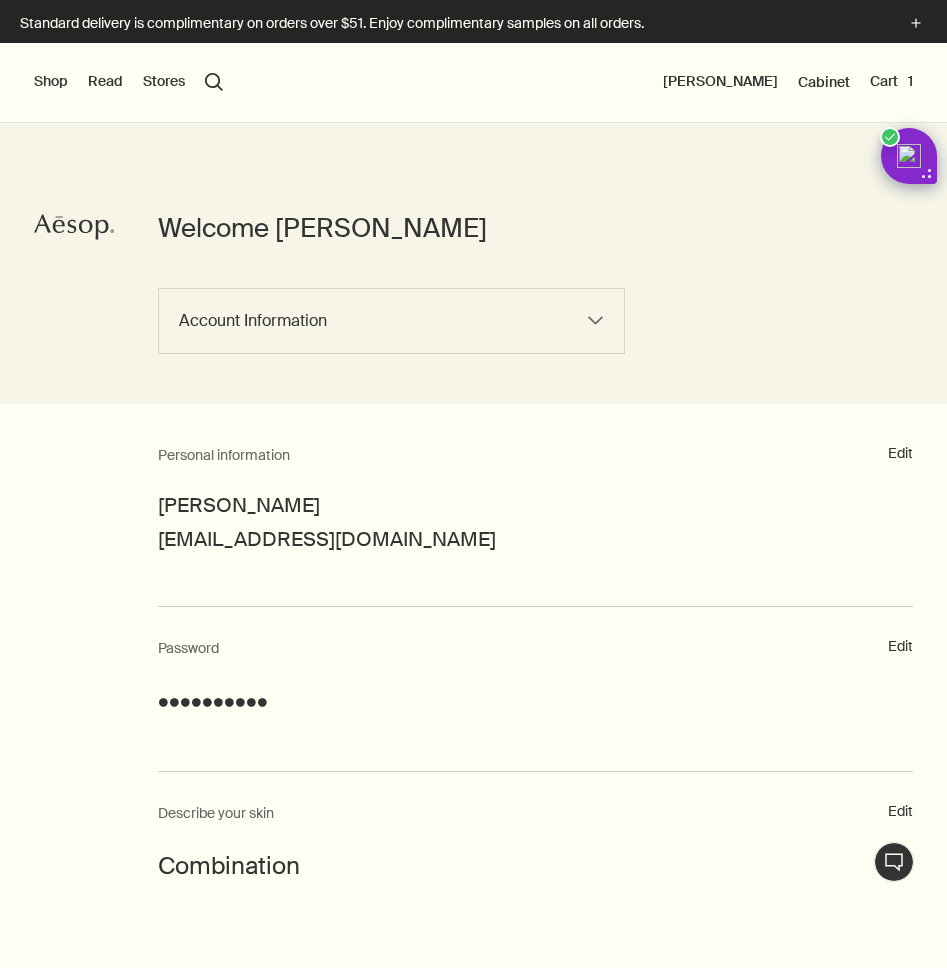 click on "Shop" at bounding box center (51, 82) 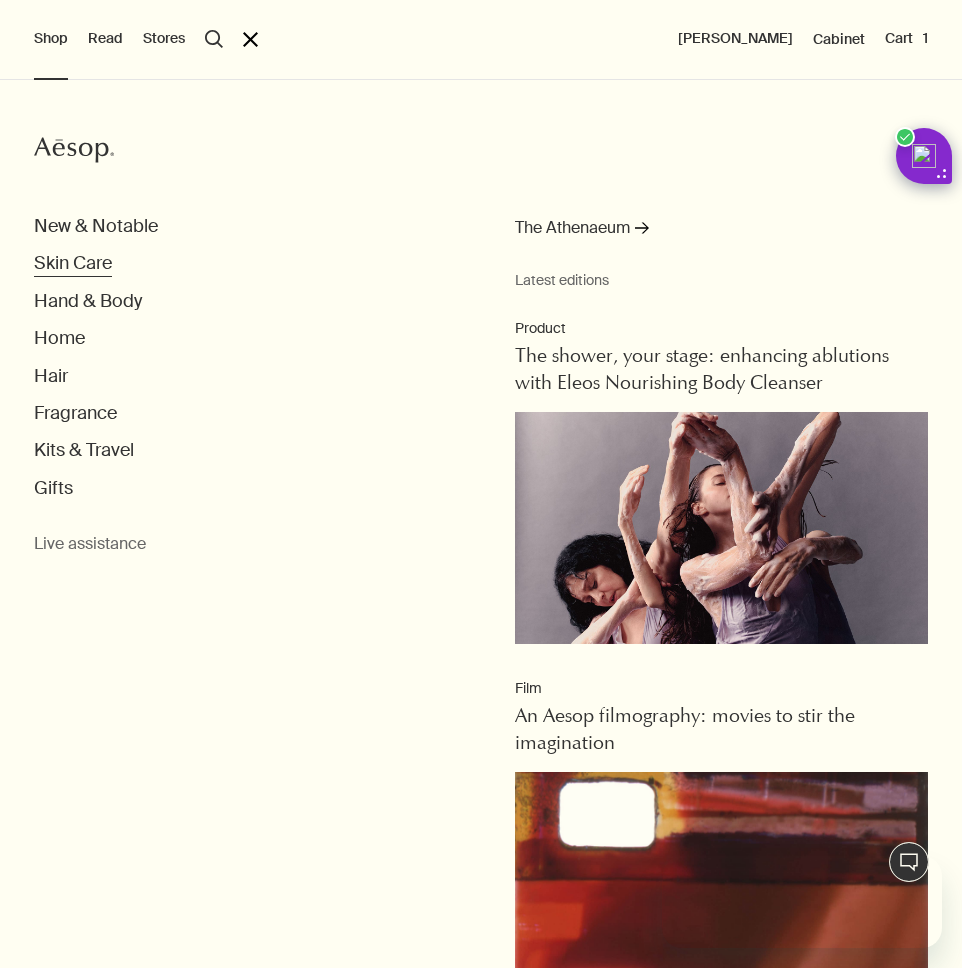 scroll, scrollTop: 0, scrollLeft: 0, axis: both 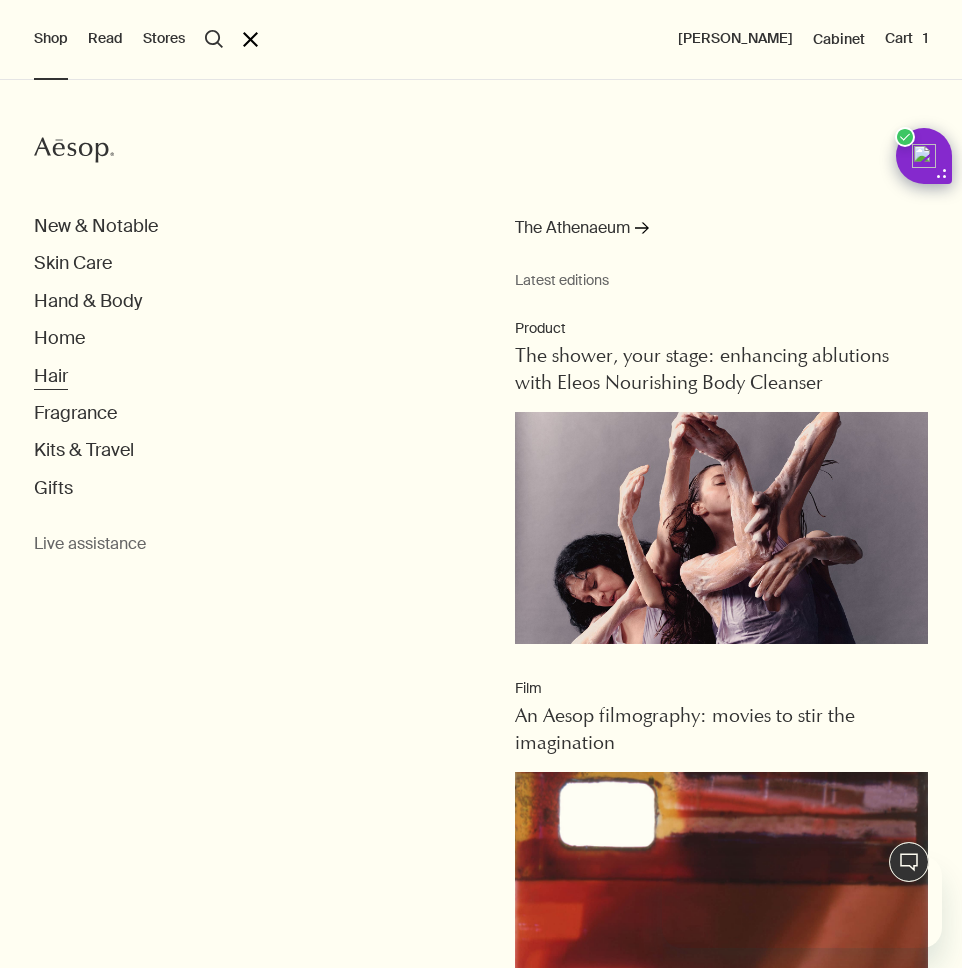 drag, startPoint x: 85, startPoint y: 262, endPoint x: 66, endPoint y: 381, distance: 120.50726 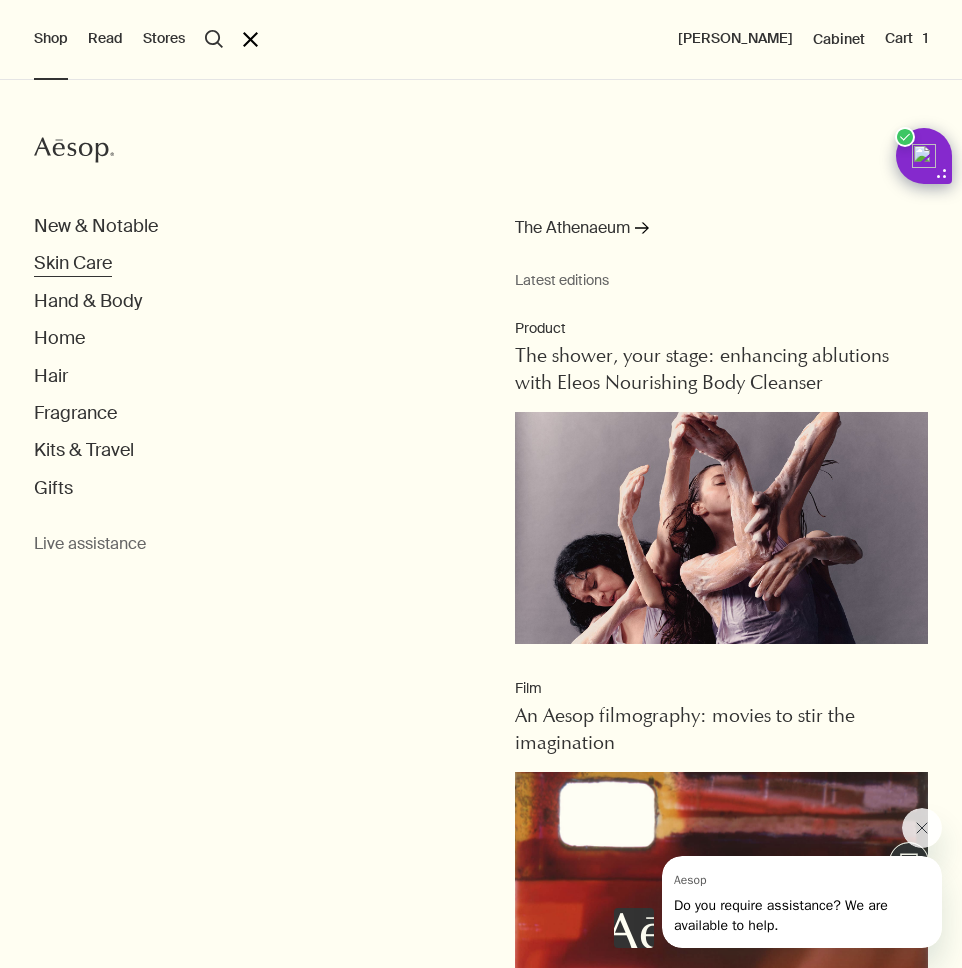click on "Skin Care" at bounding box center (73, 263) 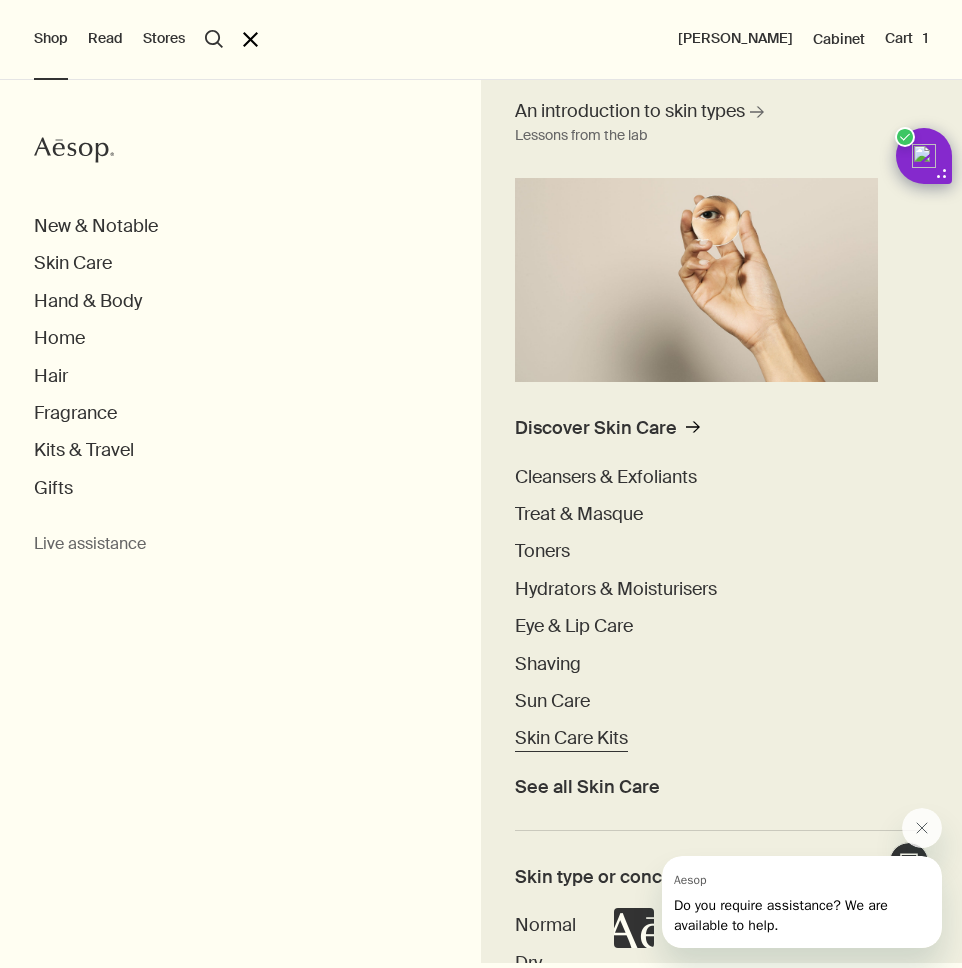 scroll, scrollTop: 137, scrollLeft: 0, axis: vertical 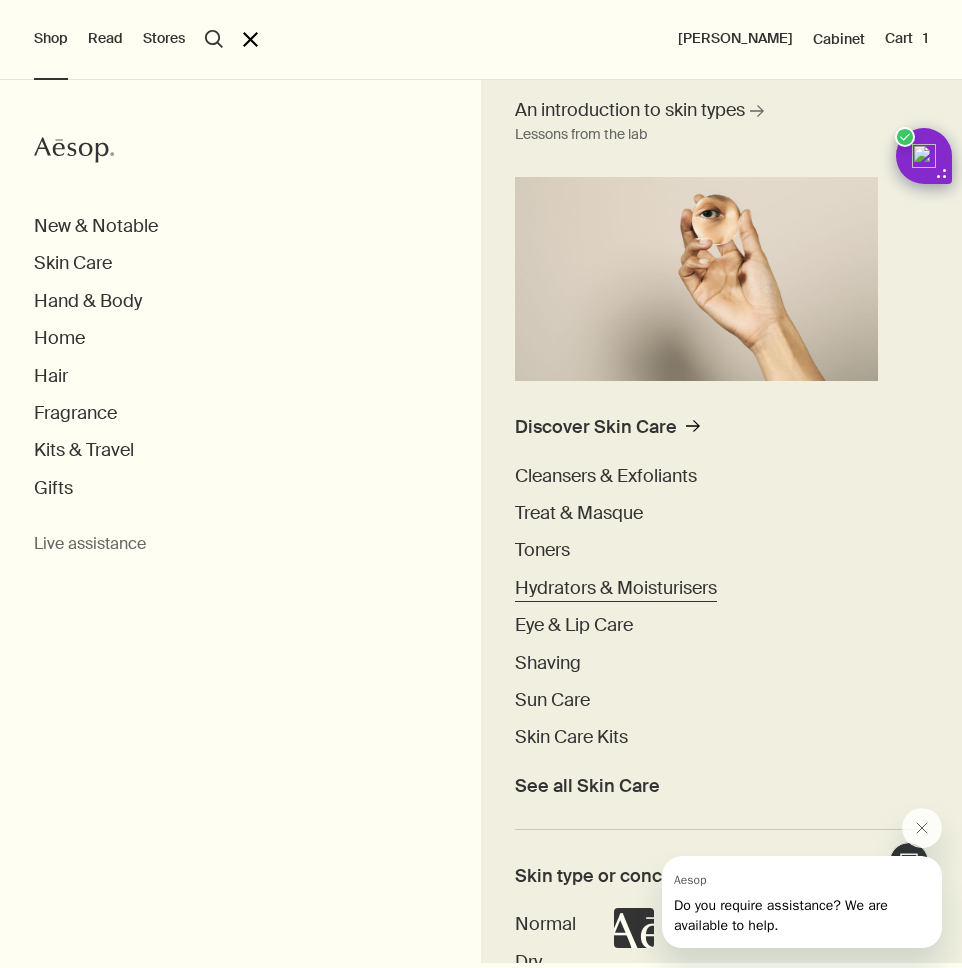 click on "Hydrators & Moisturisers" at bounding box center (616, 588) 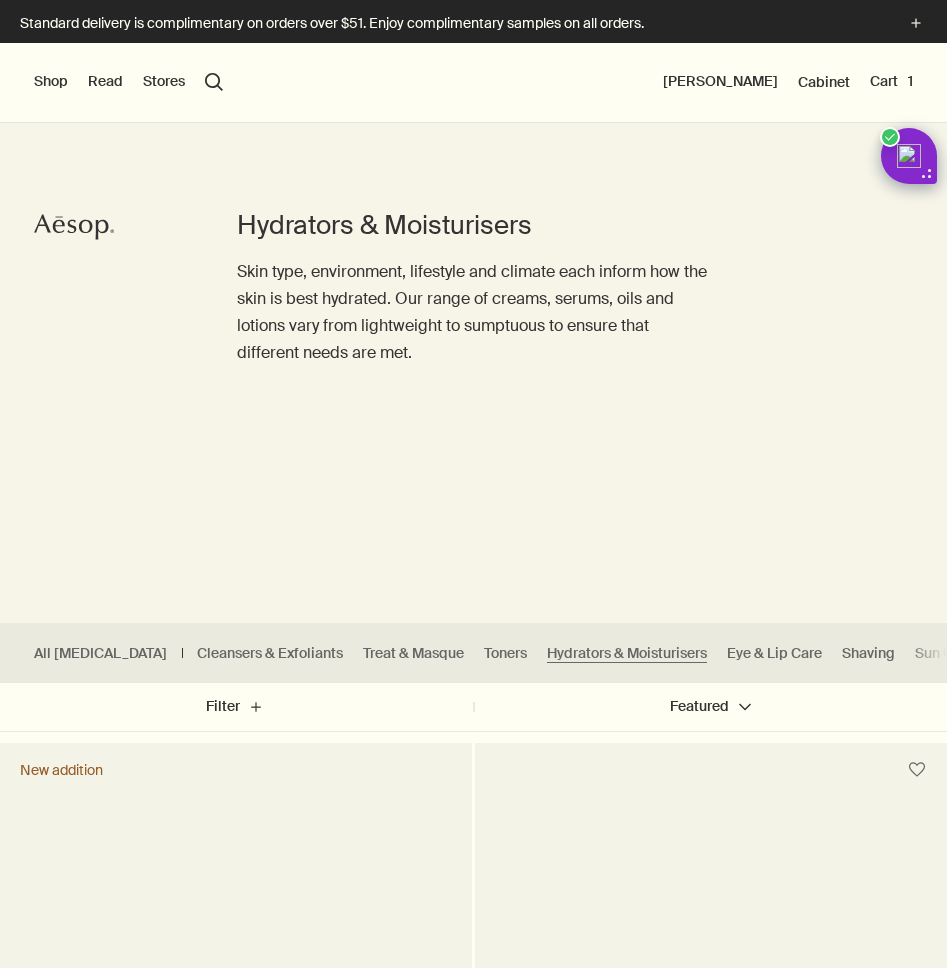scroll, scrollTop: 279, scrollLeft: 0, axis: vertical 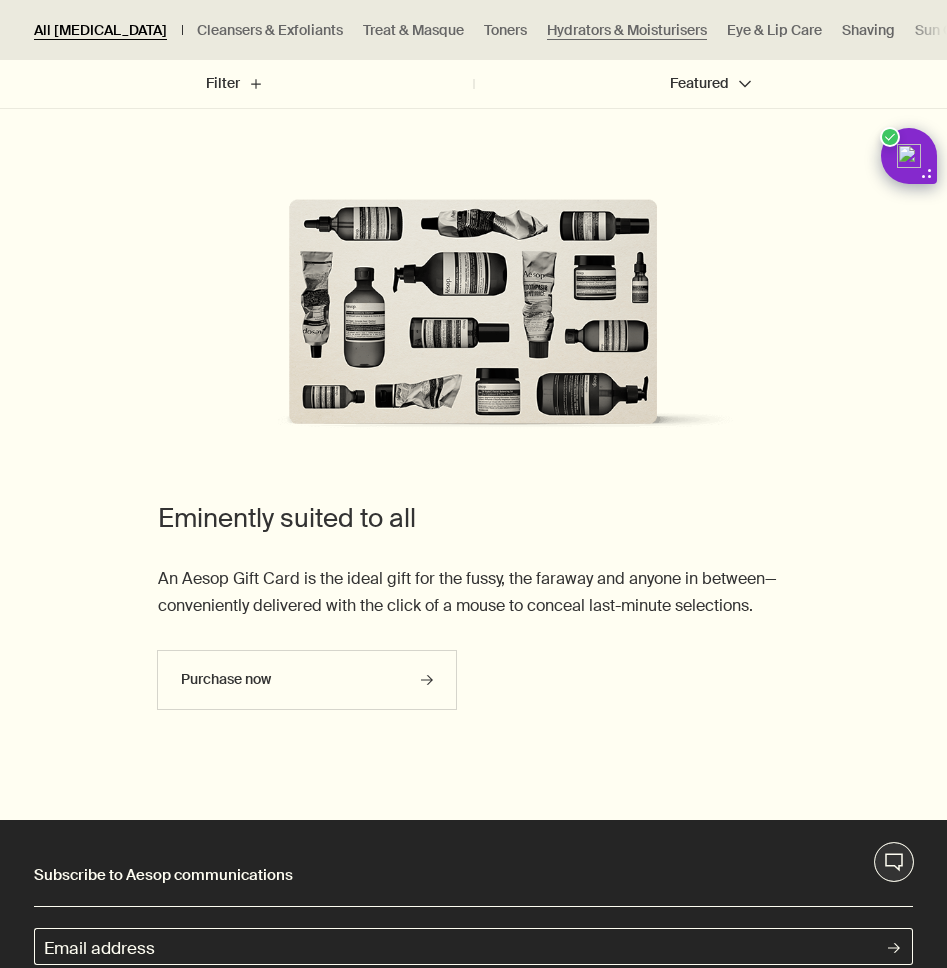 click on "All Skin Care" at bounding box center [100, 30] 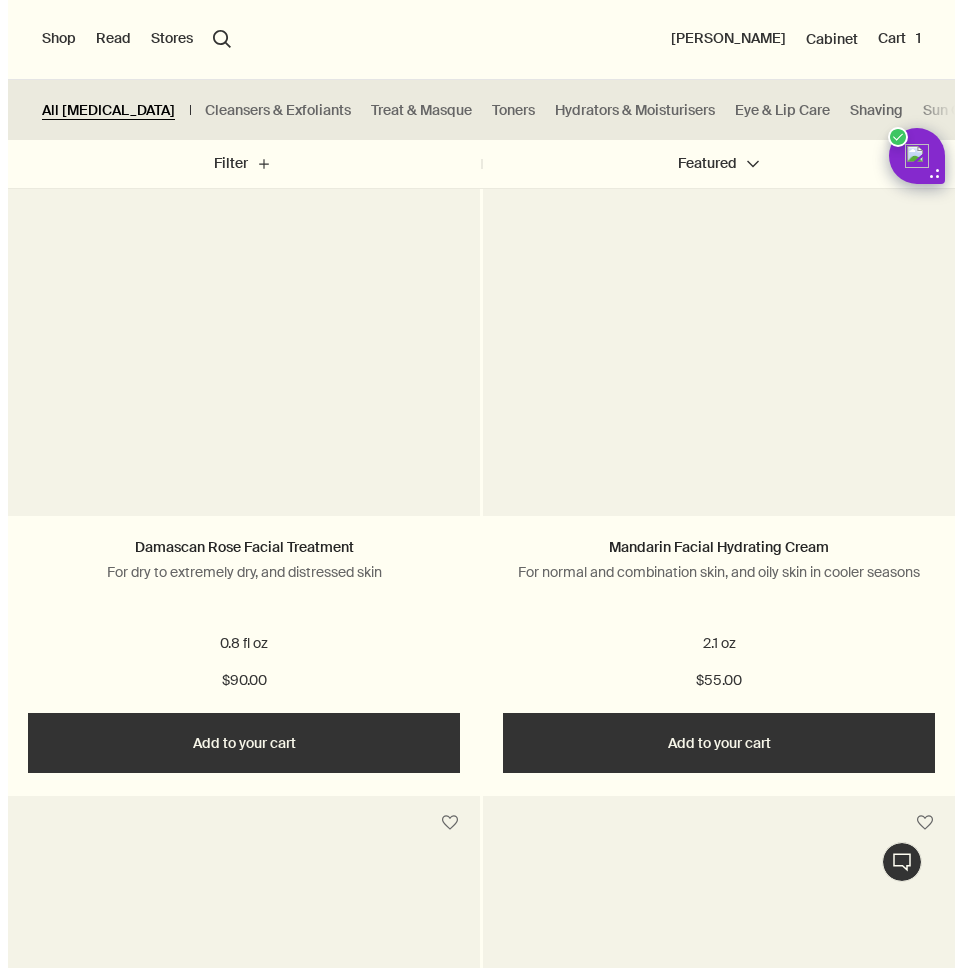 scroll, scrollTop: 0, scrollLeft: 0, axis: both 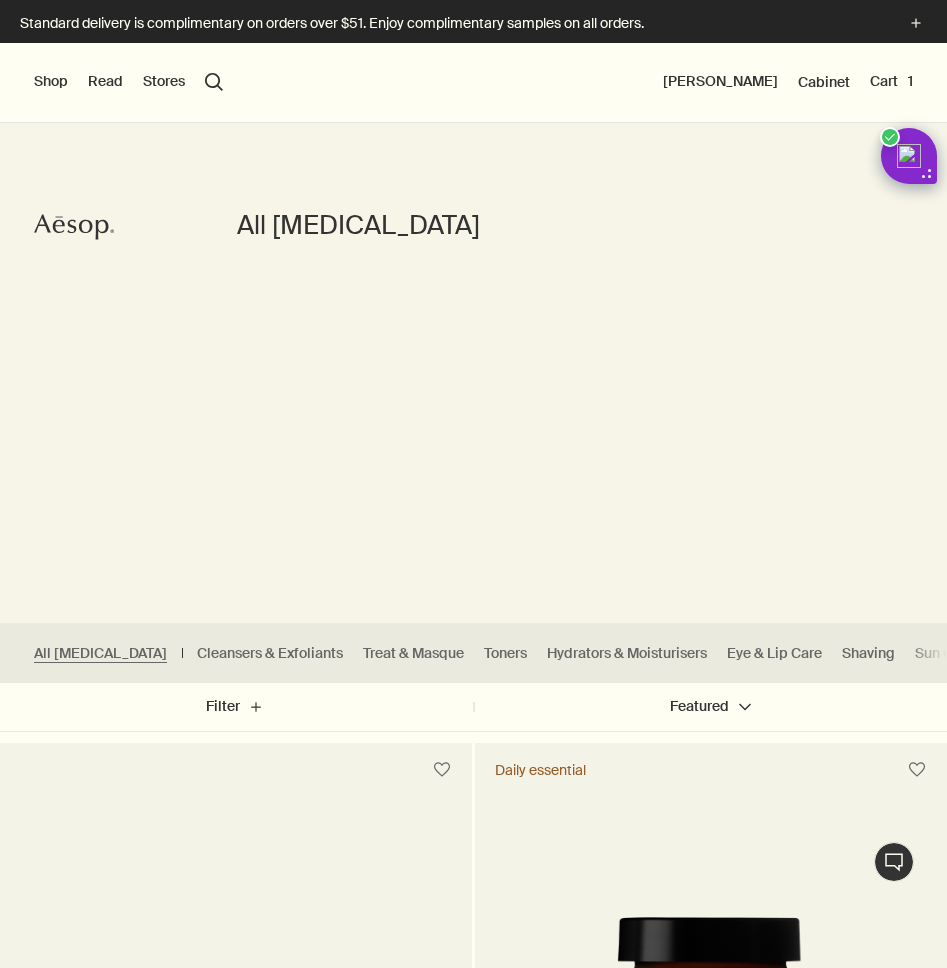 click on "Shop" at bounding box center [51, 82] 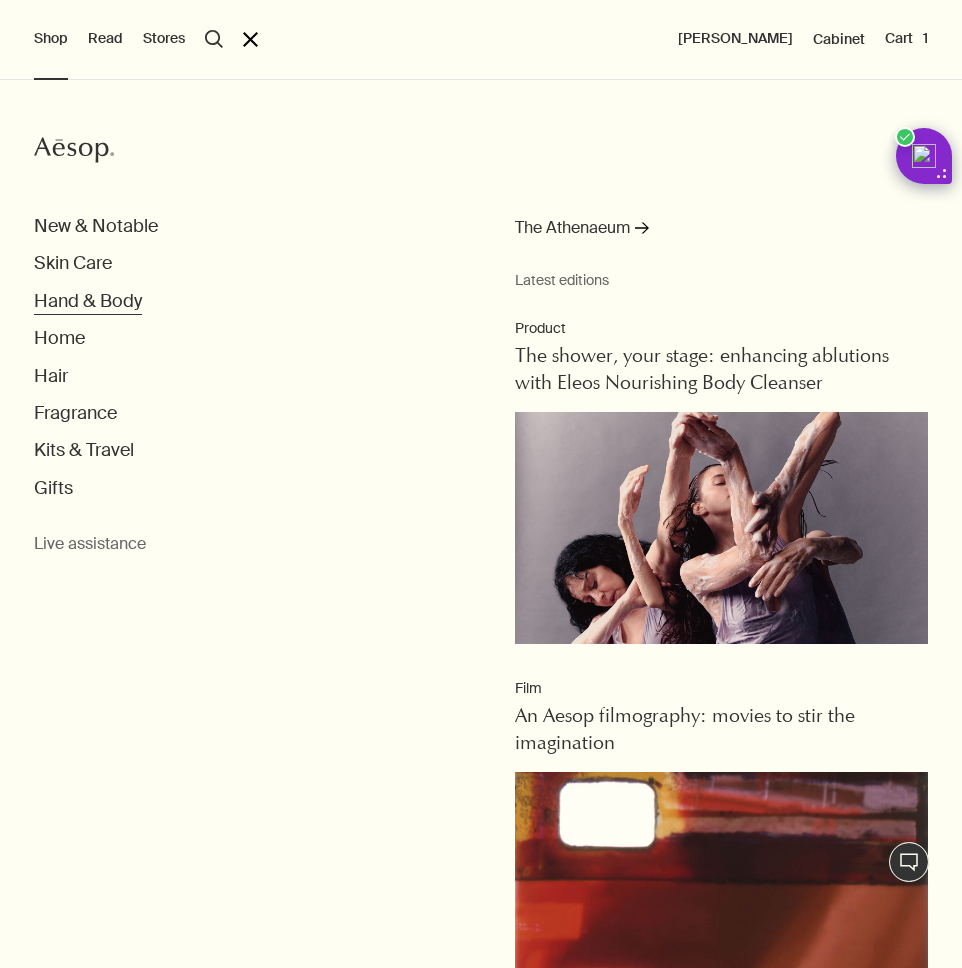 click on "Hand & Body" at bounding box center [88, 301] 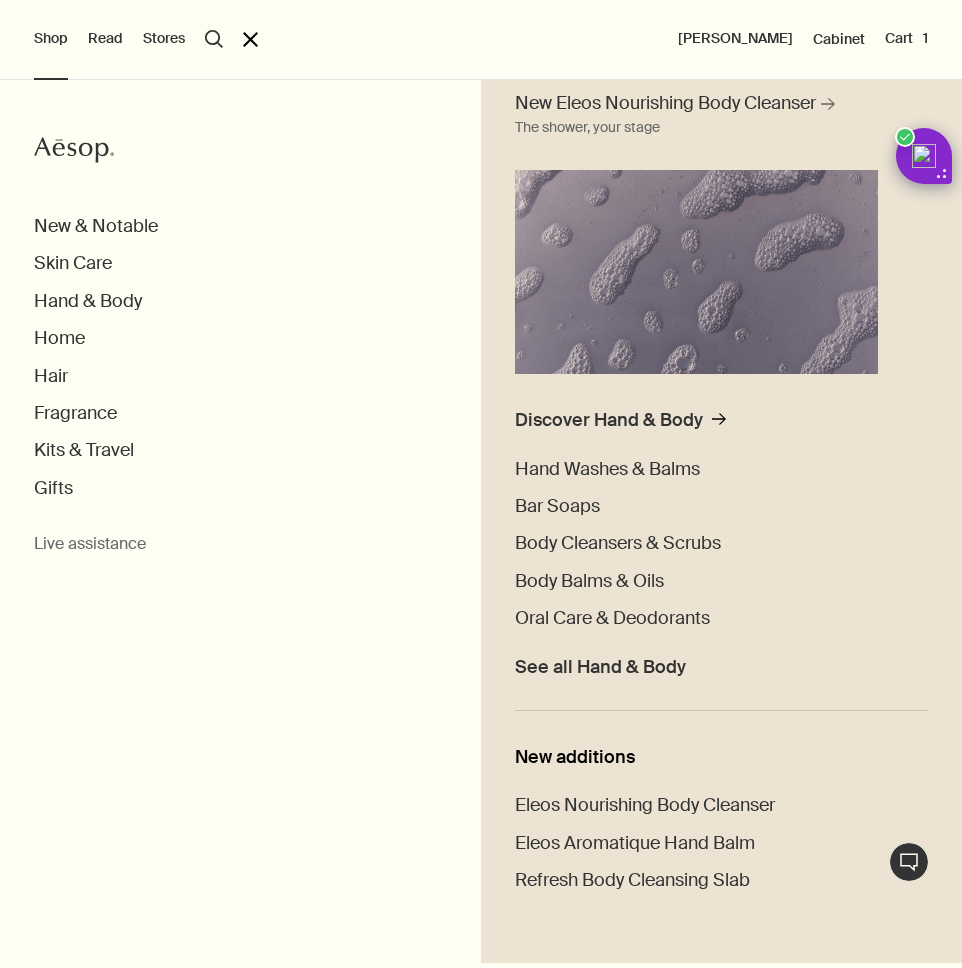 scroll, scrollTop: 145, scrollLeft: 0, axis: vertical 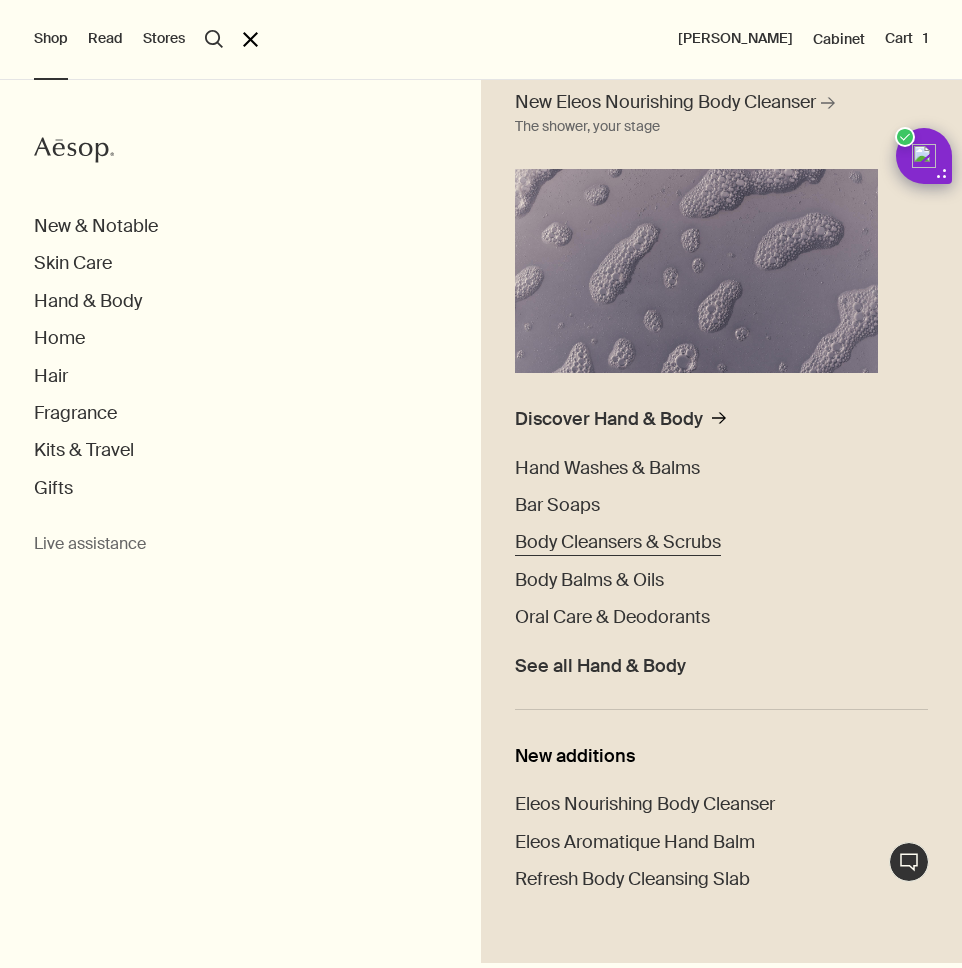 click on "Body Cleansers & Scrubs" at bounding box center [618, 542] 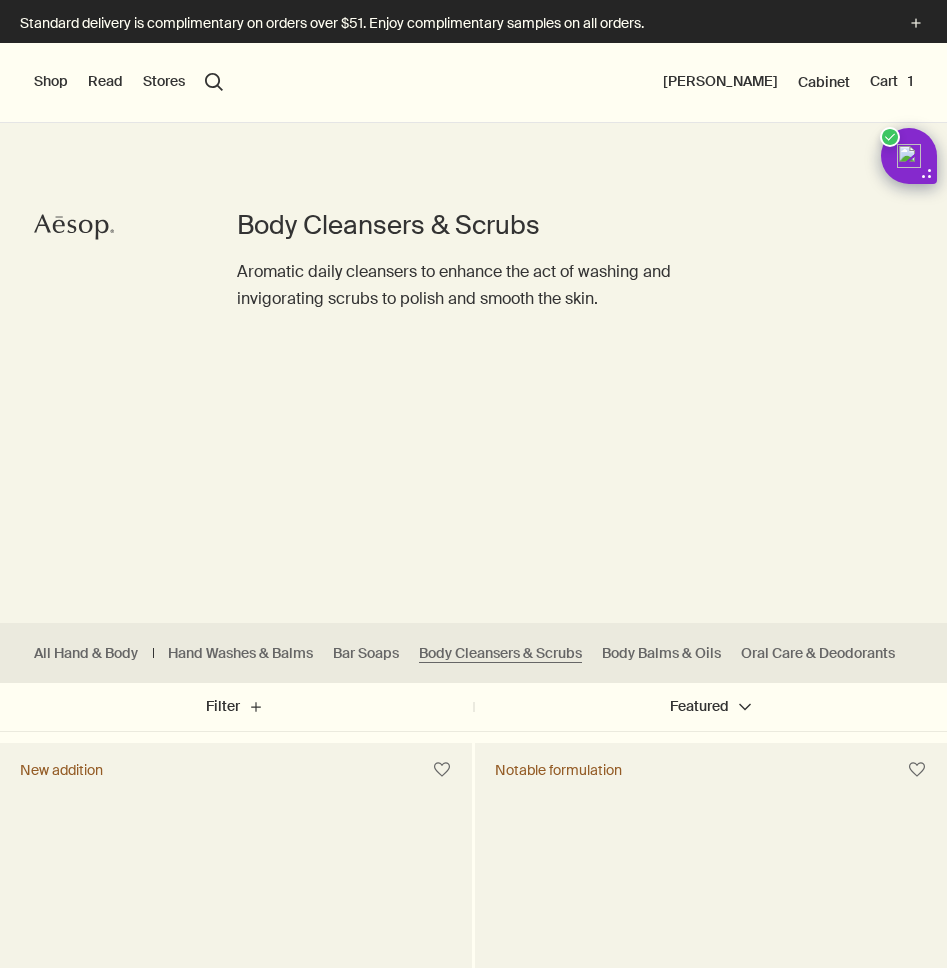 scroll, scrollTop: 155, scrollLeft: 0, axis: vertical 